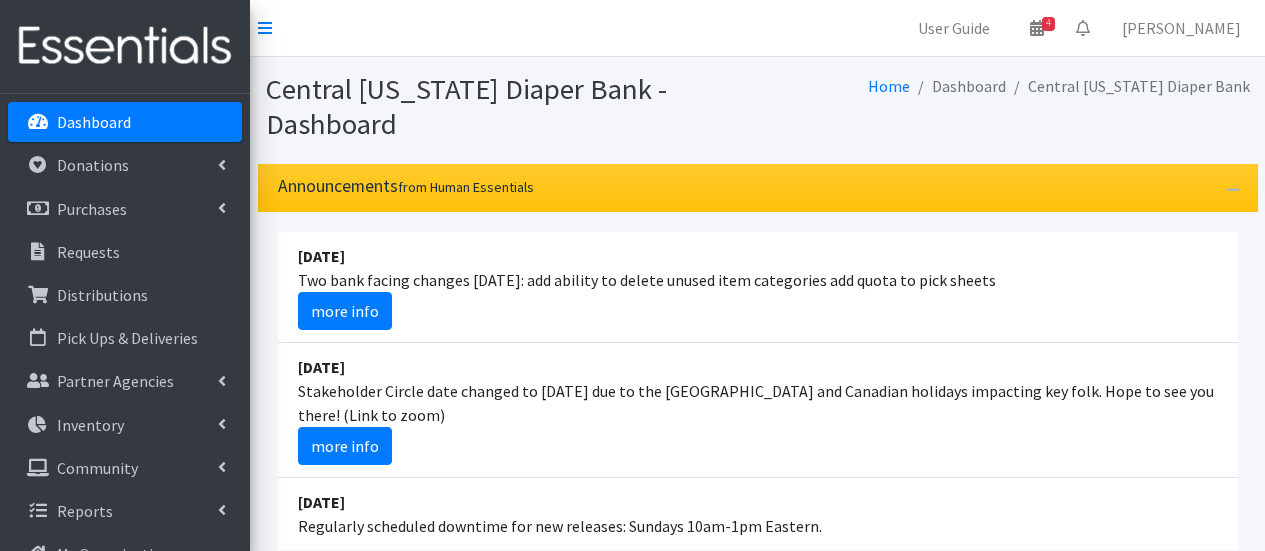 scroll, scrollTop: 492, scrollLeft: 0, axis: vertical 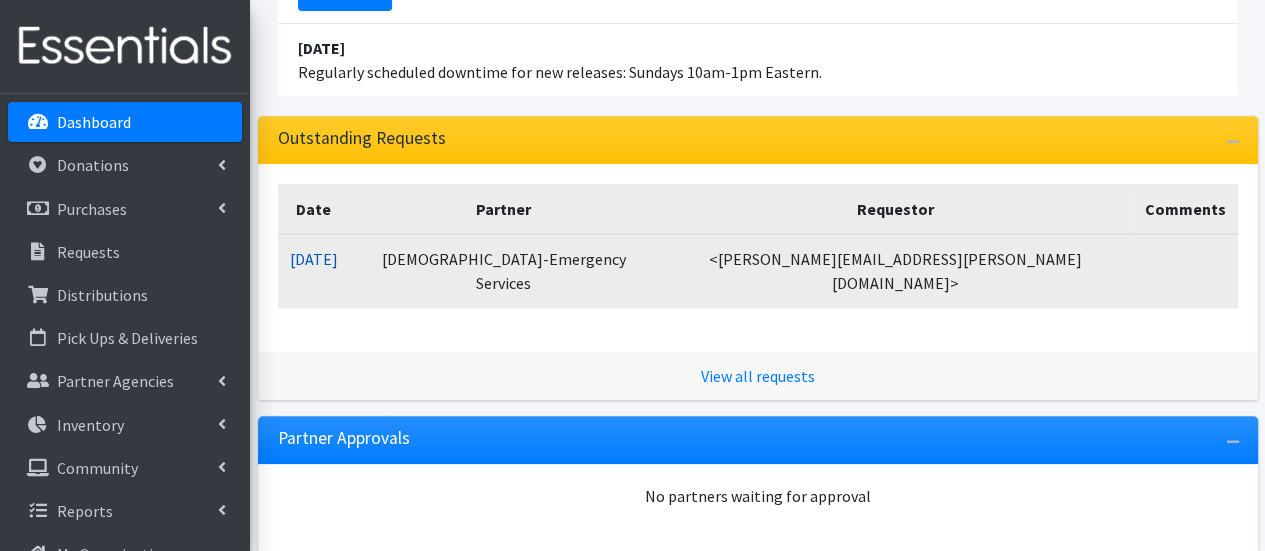 click on "07/10/2025" at bounding box center (314, 259) 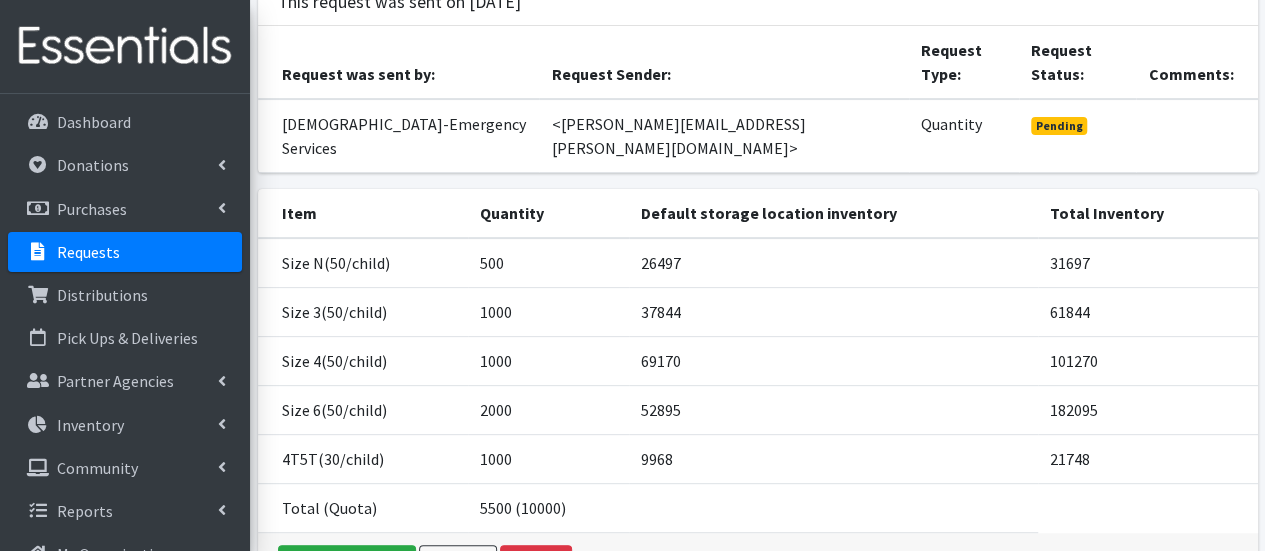 scroll, scrollTop: 200, scrollLeft: 0, axis: vertical 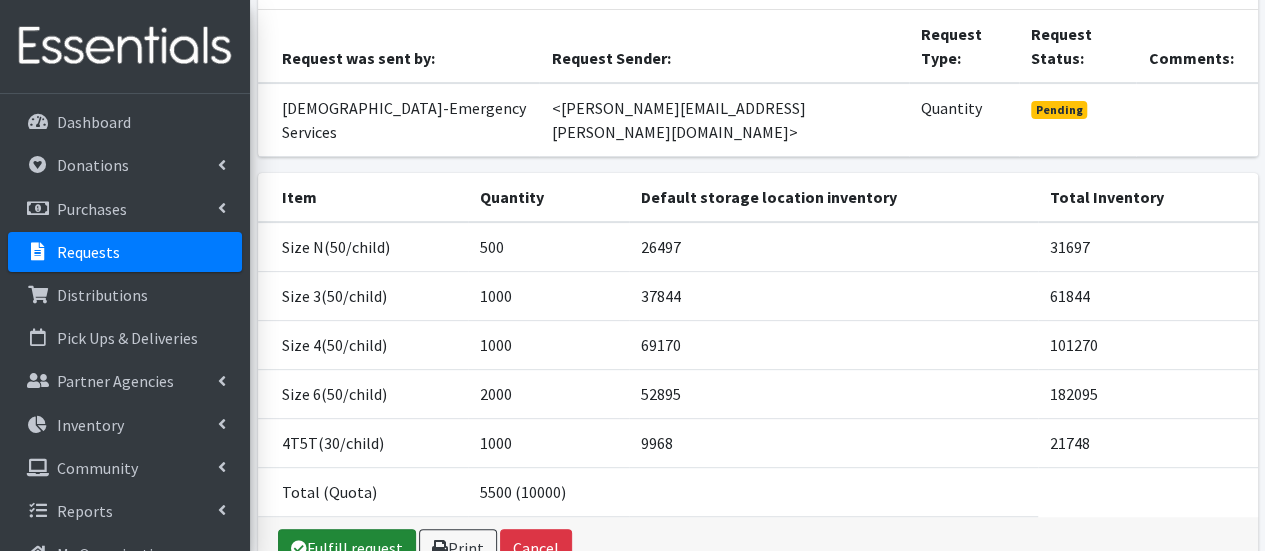 click on "Fulfill request" at bounding box center [347, 548] 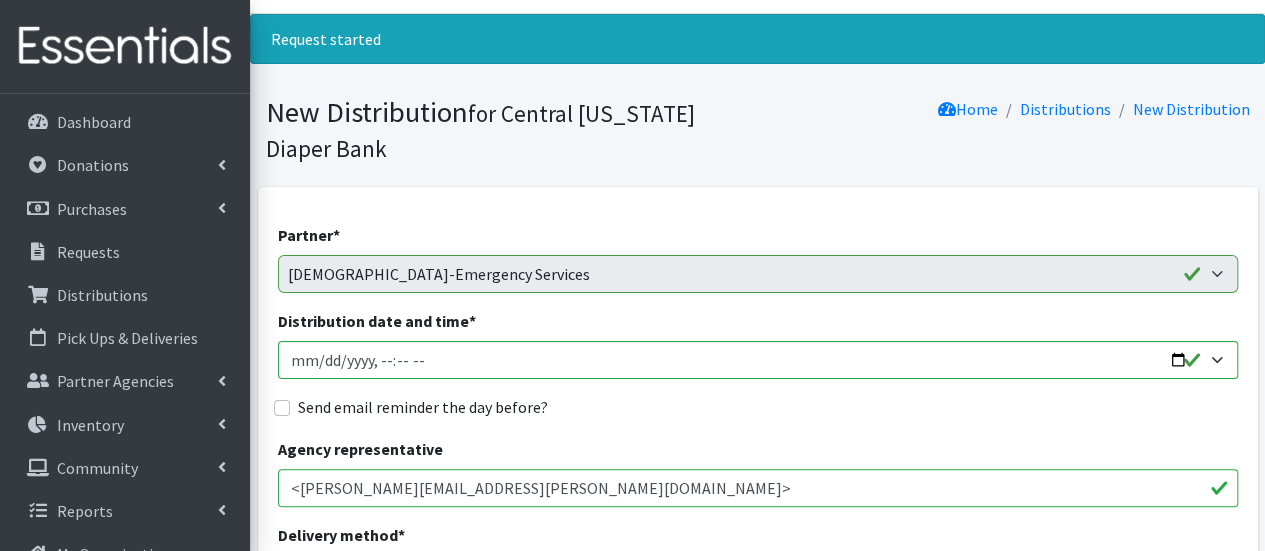 scroll, scrollTop: 44, scrollLeft: 0, axis: vertical 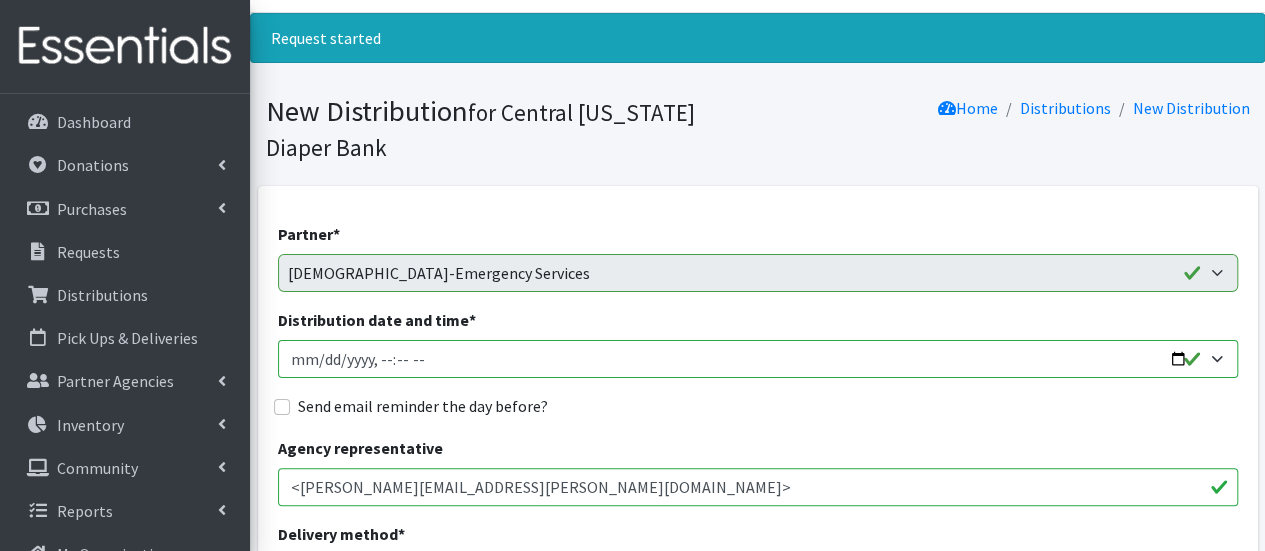 click on "Distribution date and time  *" at bounding box center [758, 359] 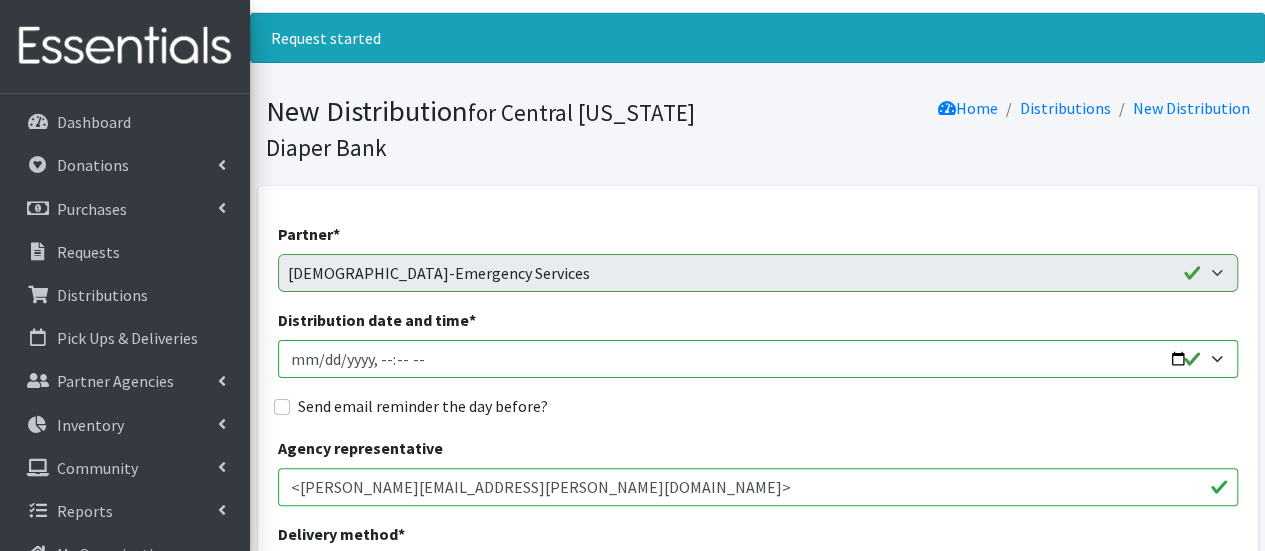 type on "2025-07-16T09:30" 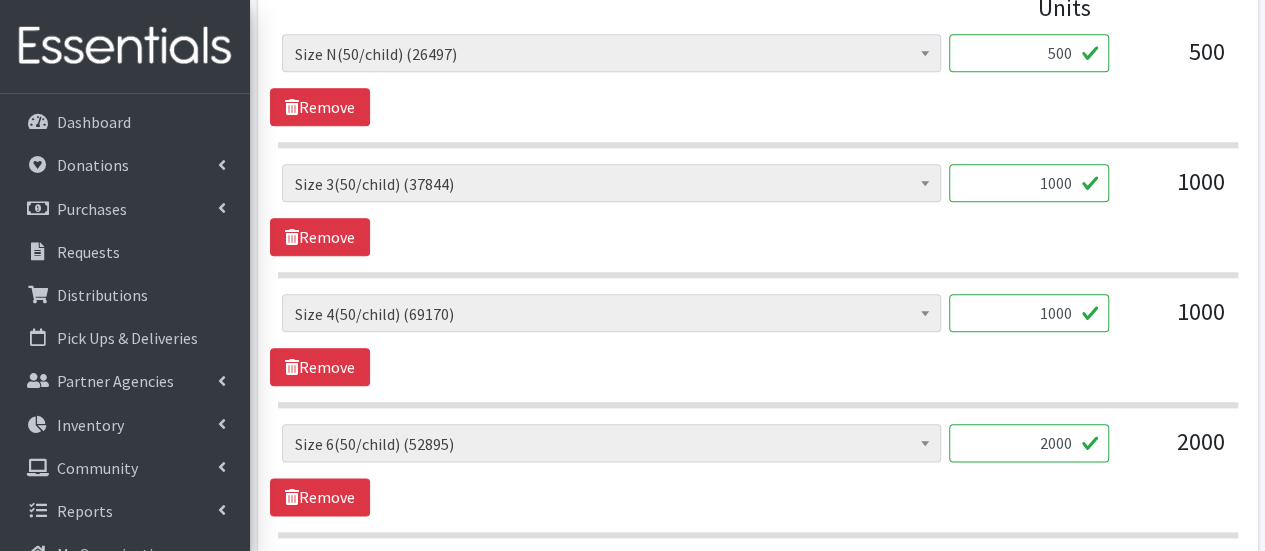 scroll, scrollTop: 1337, scrollLeft: 0, axis: vertical 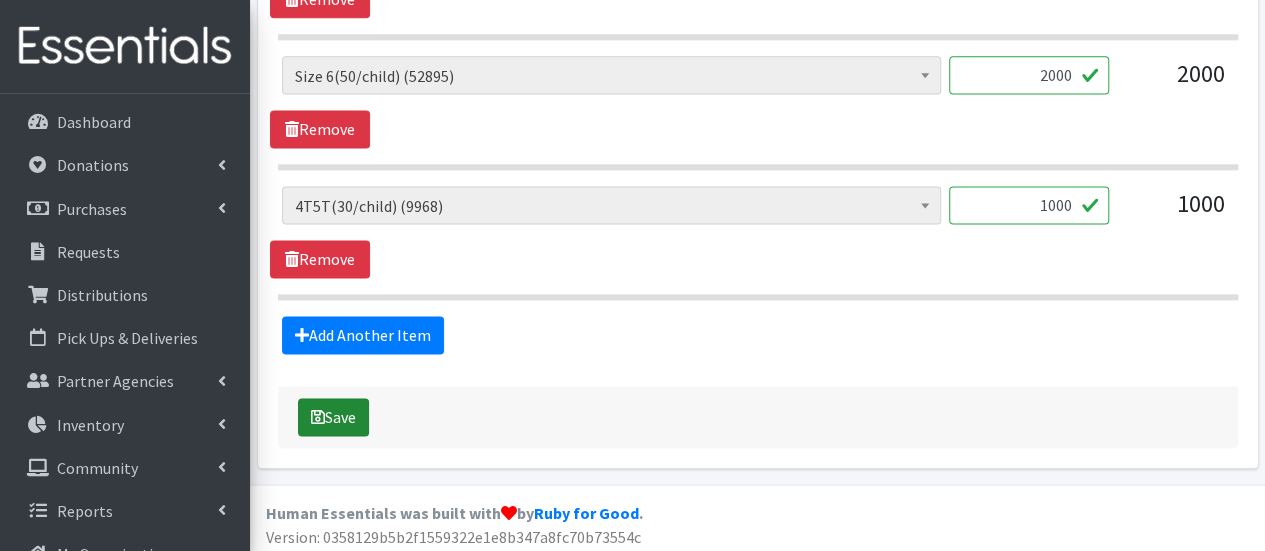 click on "Save" at bounding box center [333, 417] 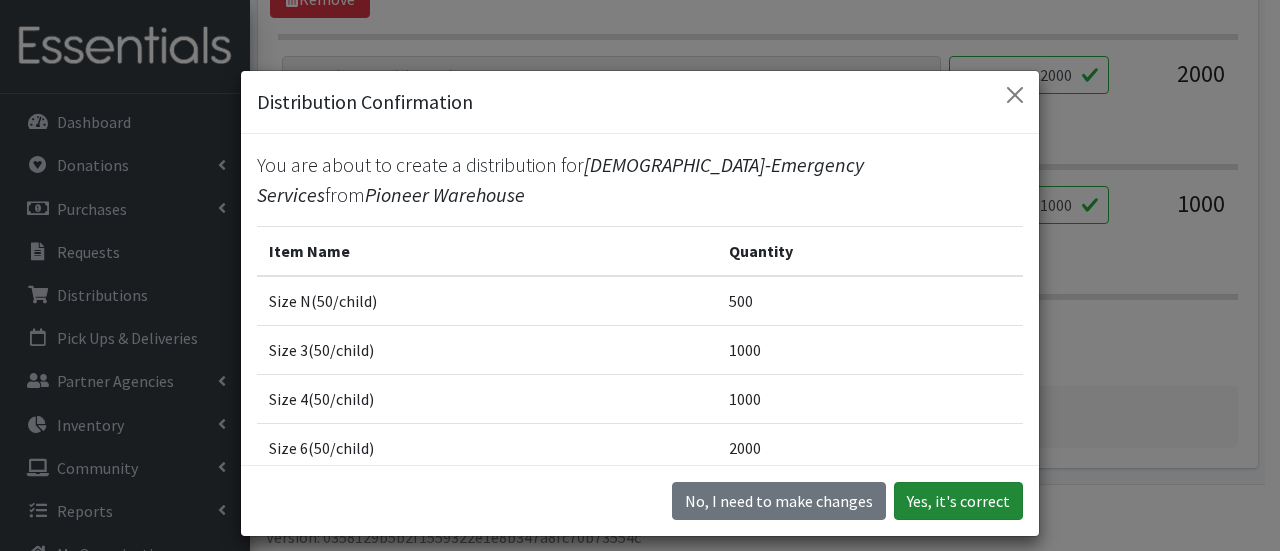 click on "Yes, it's correct" at bounding box center (958, 501) 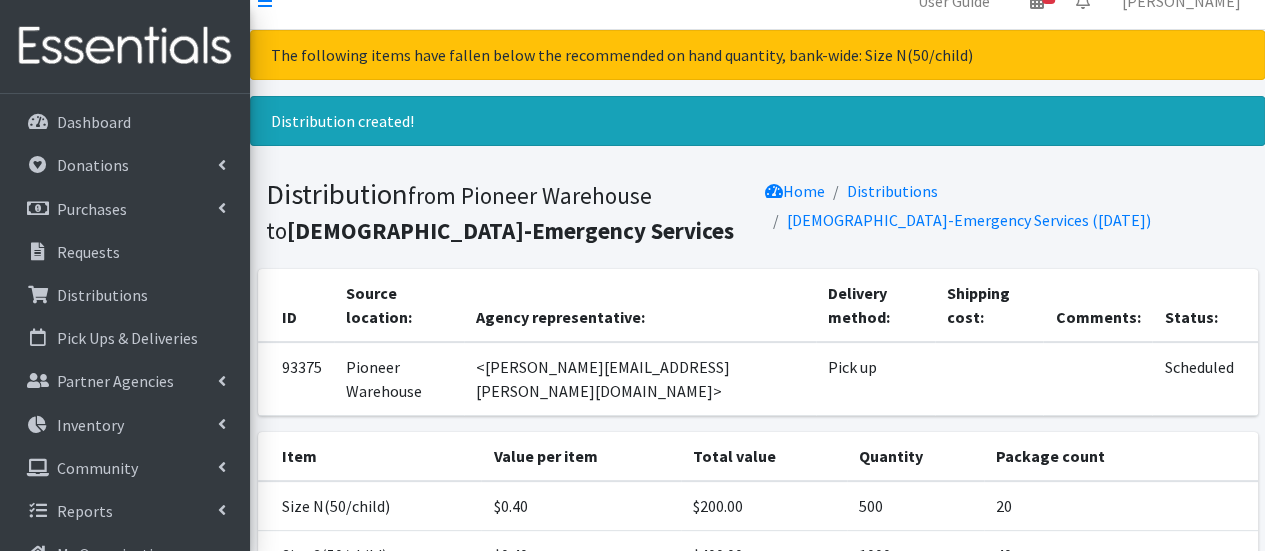 scroll, scrollTop: 0, scrollLeft: 0, axis: both 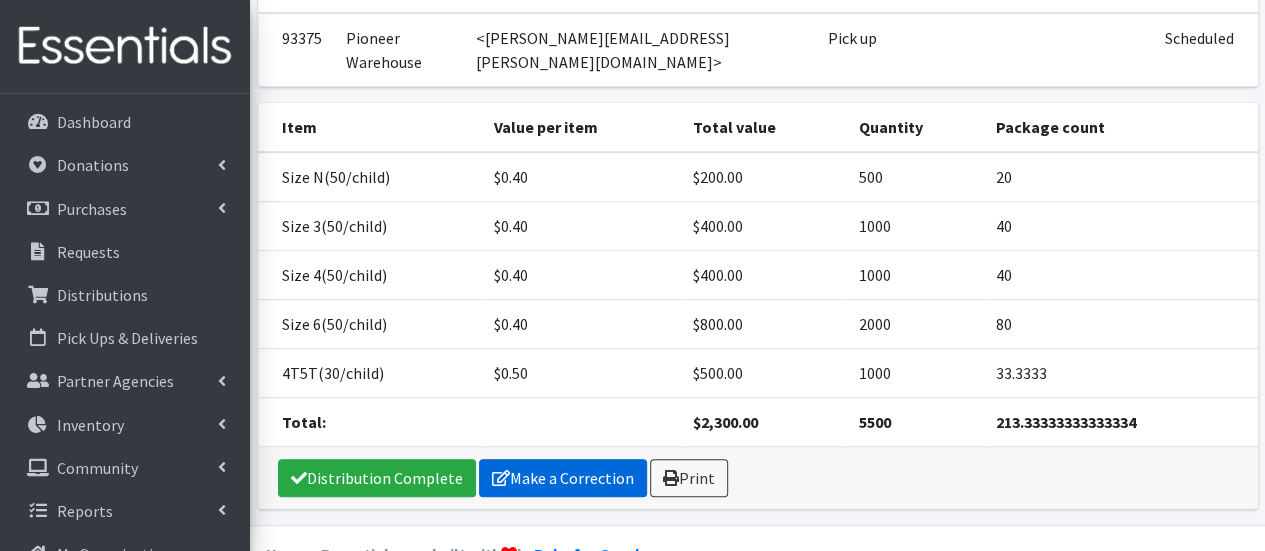 click on "Make a Correction" at bounding box center [563, 478] 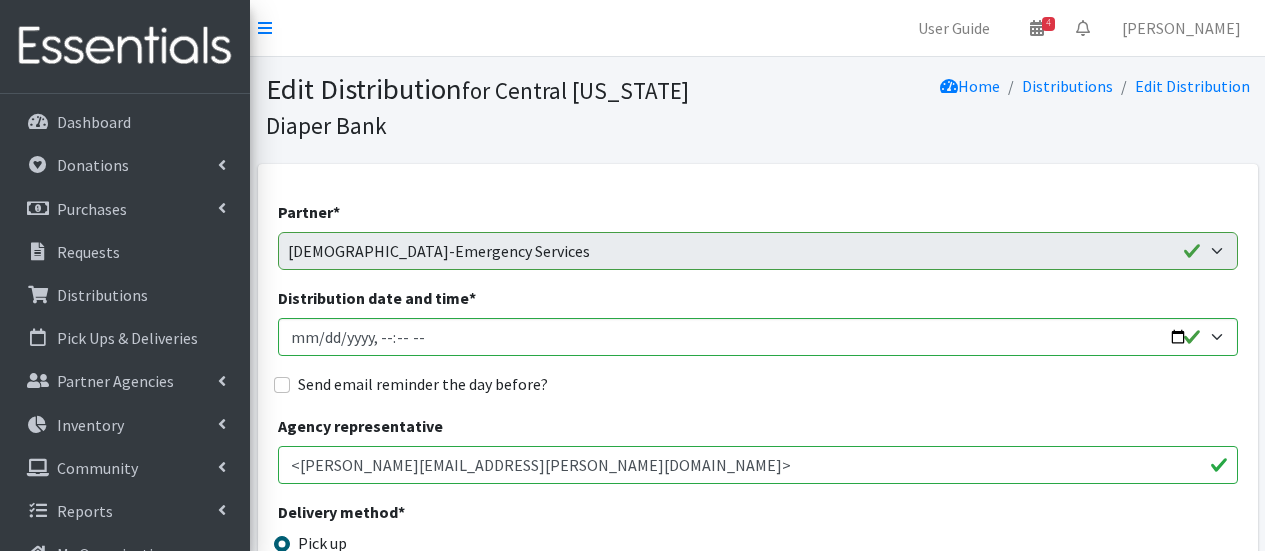 scroll, scrollTop: 0, scrollLeft: 0, axis: both 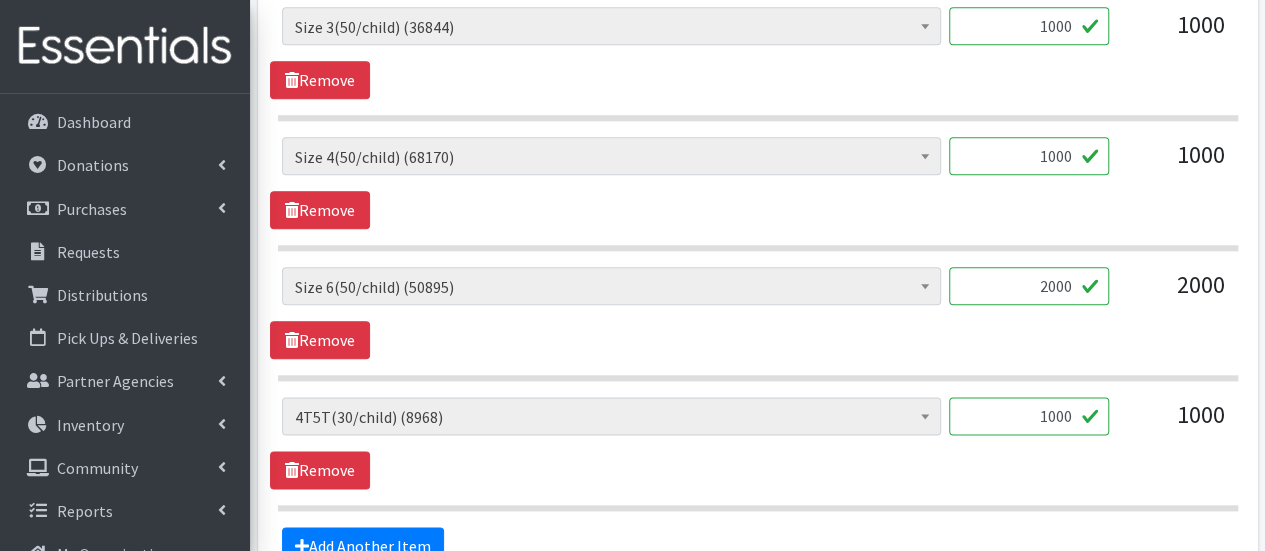 click on "1000" at bounding box center (1029, 416) 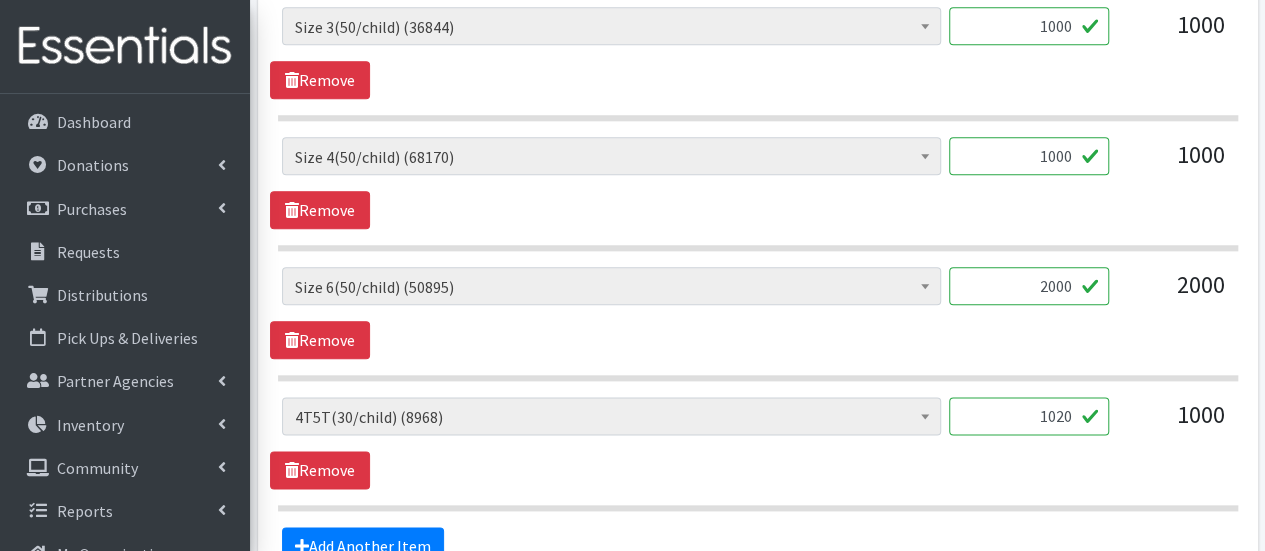 type on "1020" 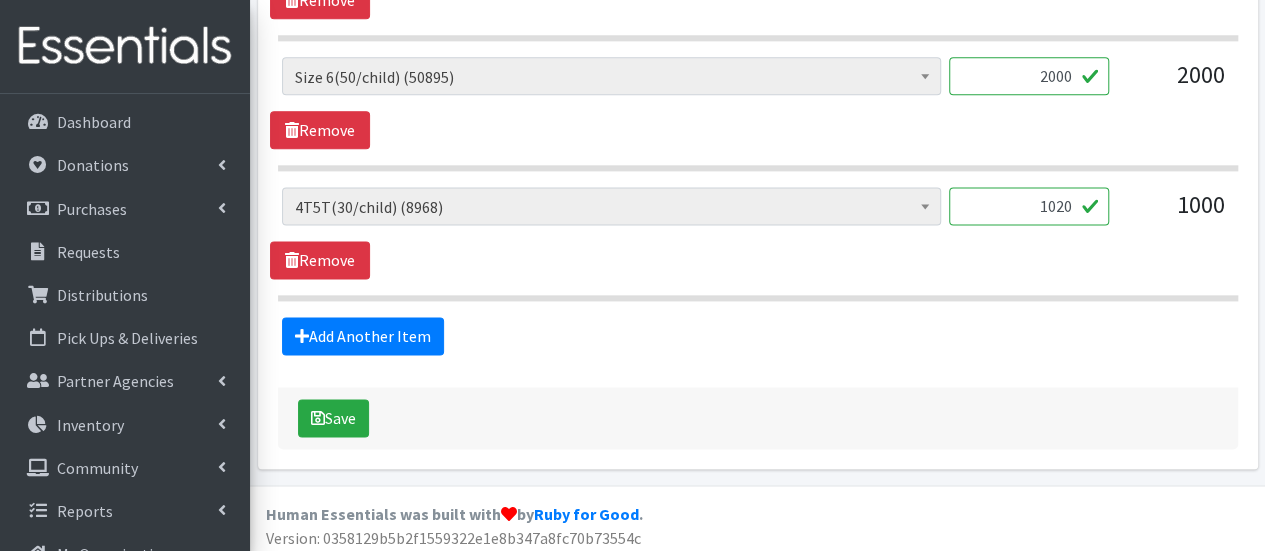 scroll, scrollTop: 1272, scrollLeft: 0, axis: vertical 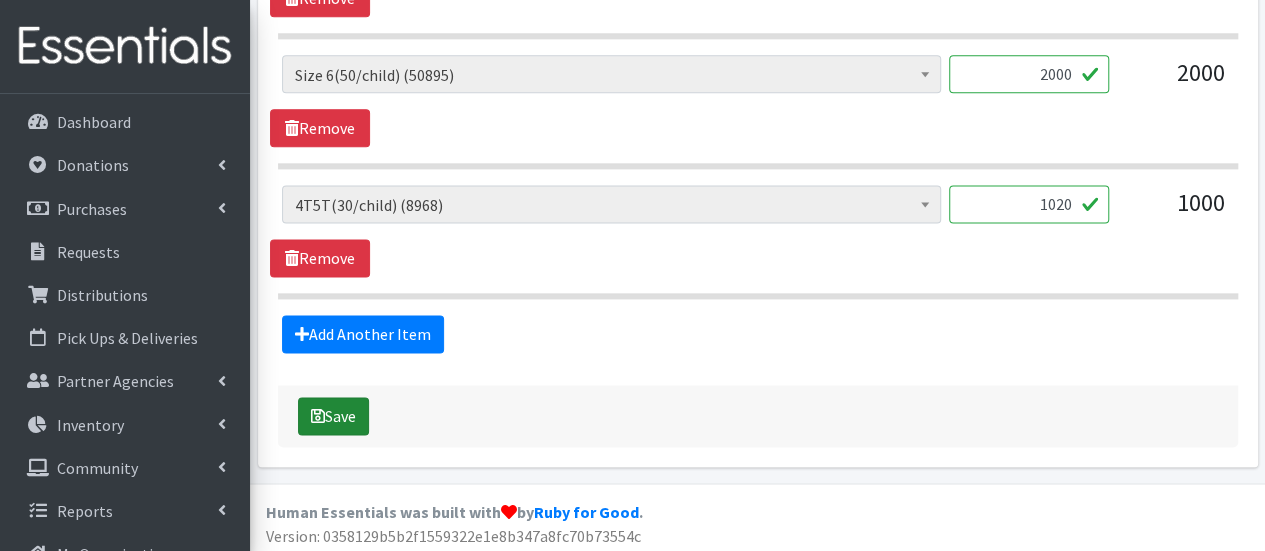 click on "Save" at bounding box center [333, 416] 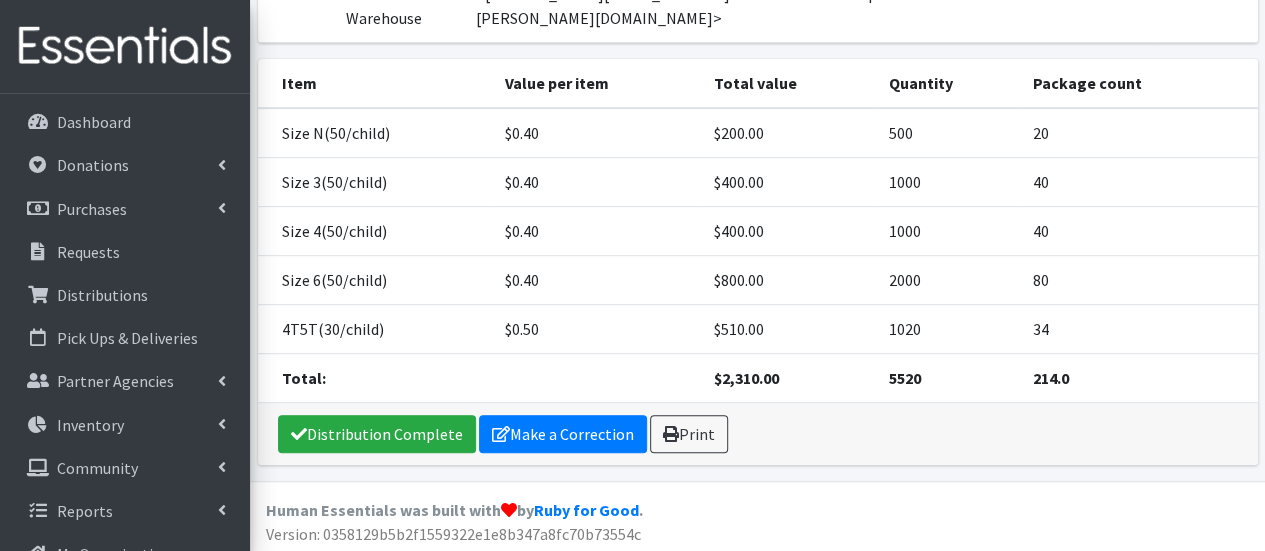 scroll, scrollTop: 400, scrollLeft: 0, axis: vertical 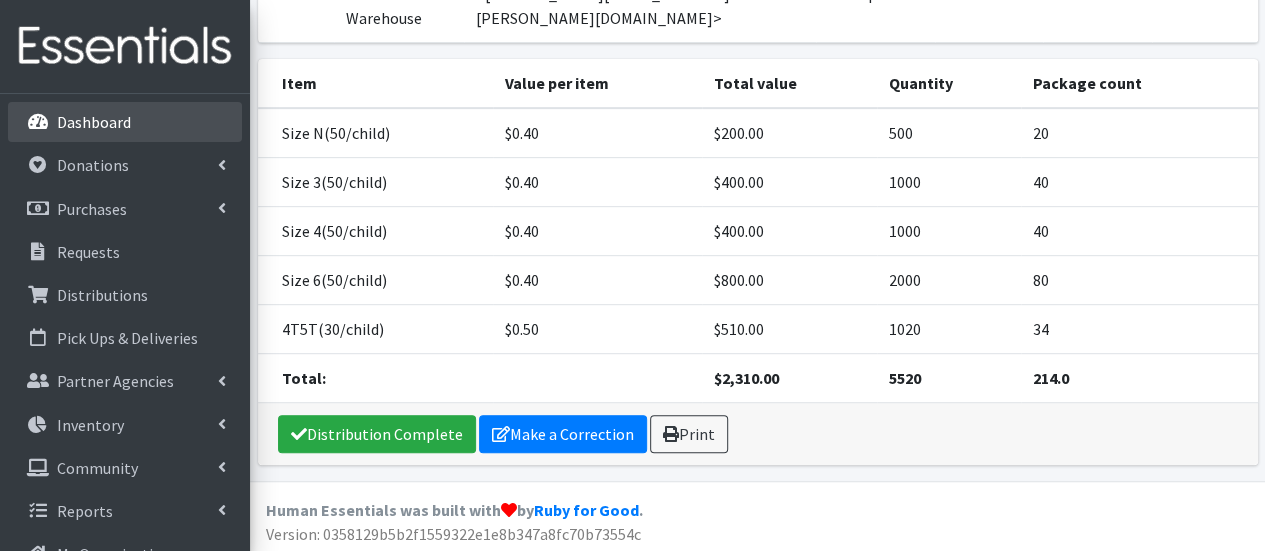 click on "Dashboard" at bounding box center (125, 122) 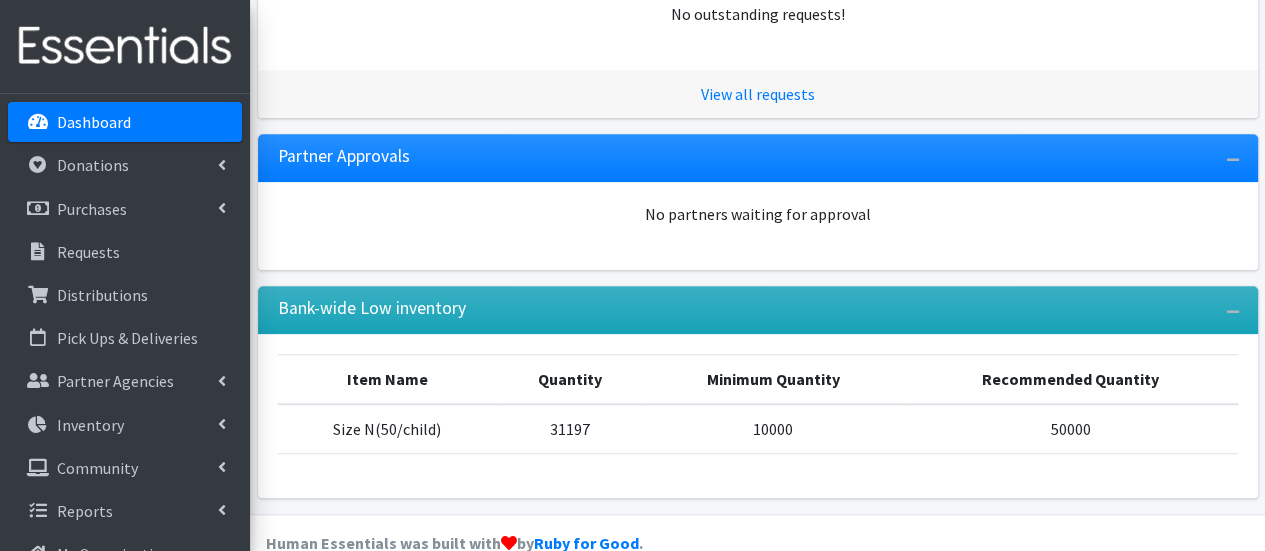 scroll, scrollTop: 640, scrollLeft: 0, axis: vertical 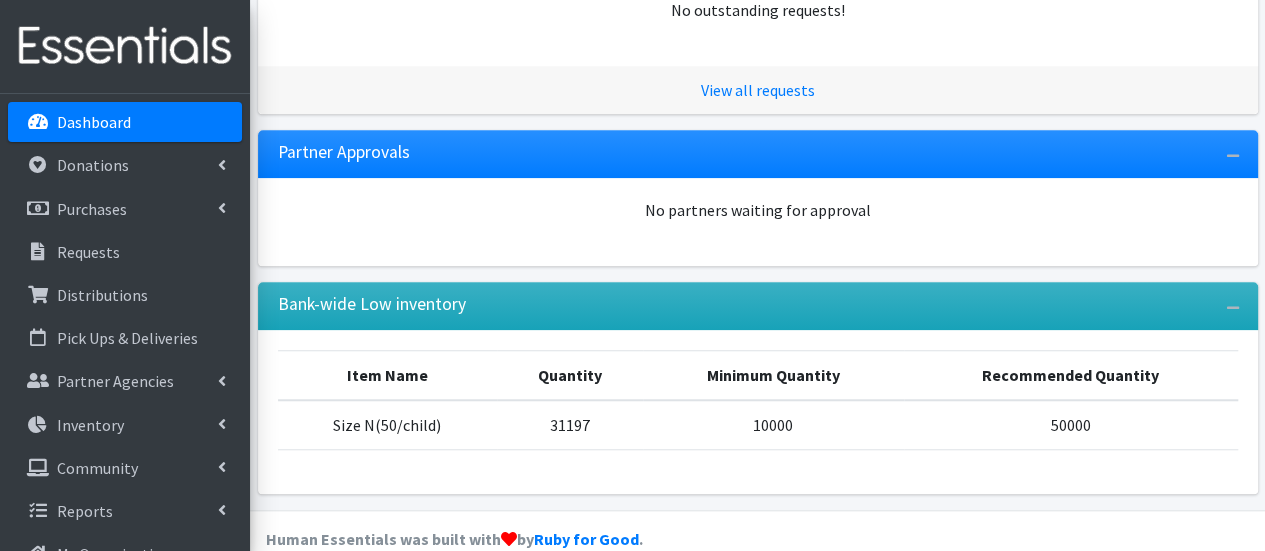 click on "No outstanding requests!" at bounding box center (758, 22) 